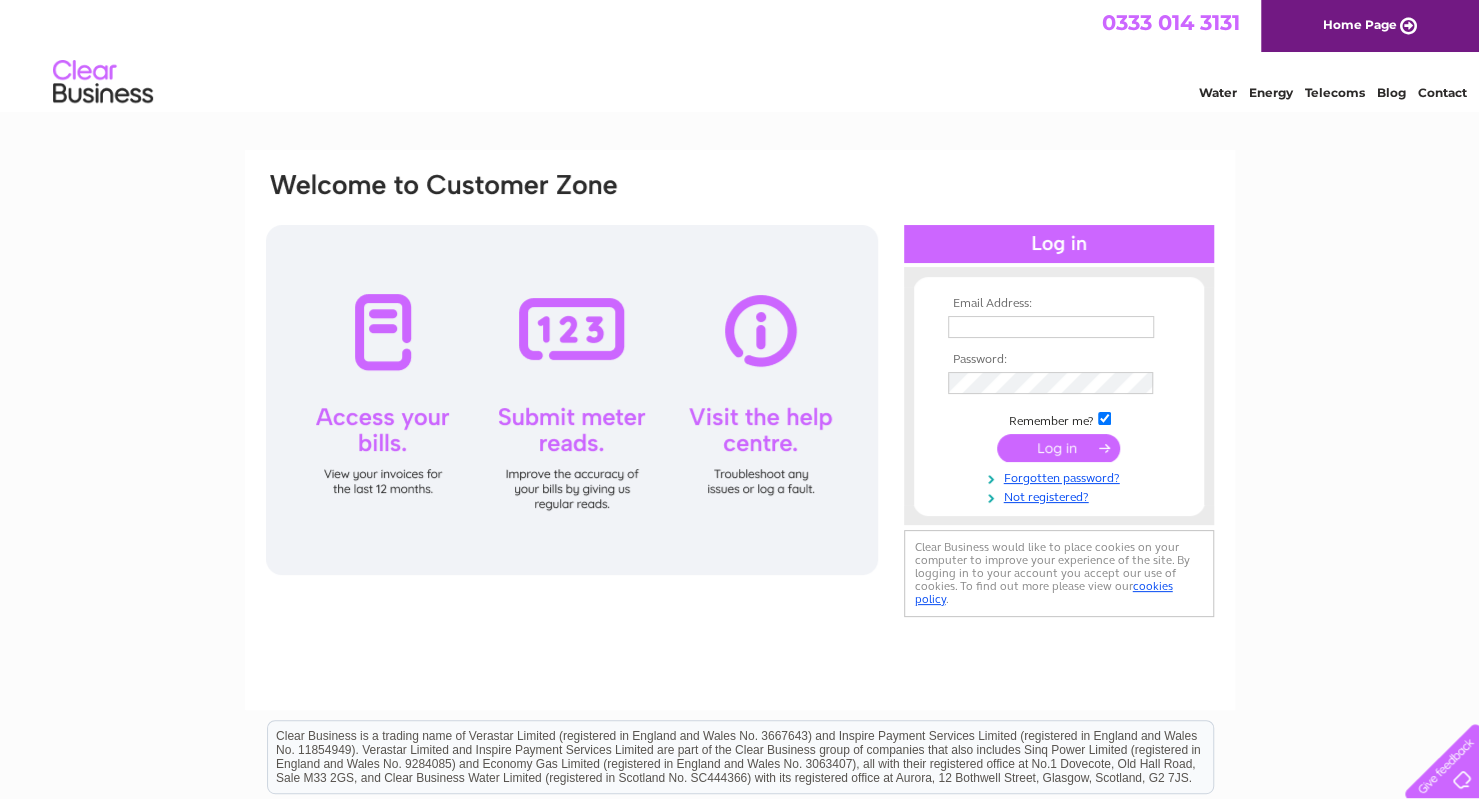 scroll, scrollTop: 0, scrollLeft: 0, axis: both 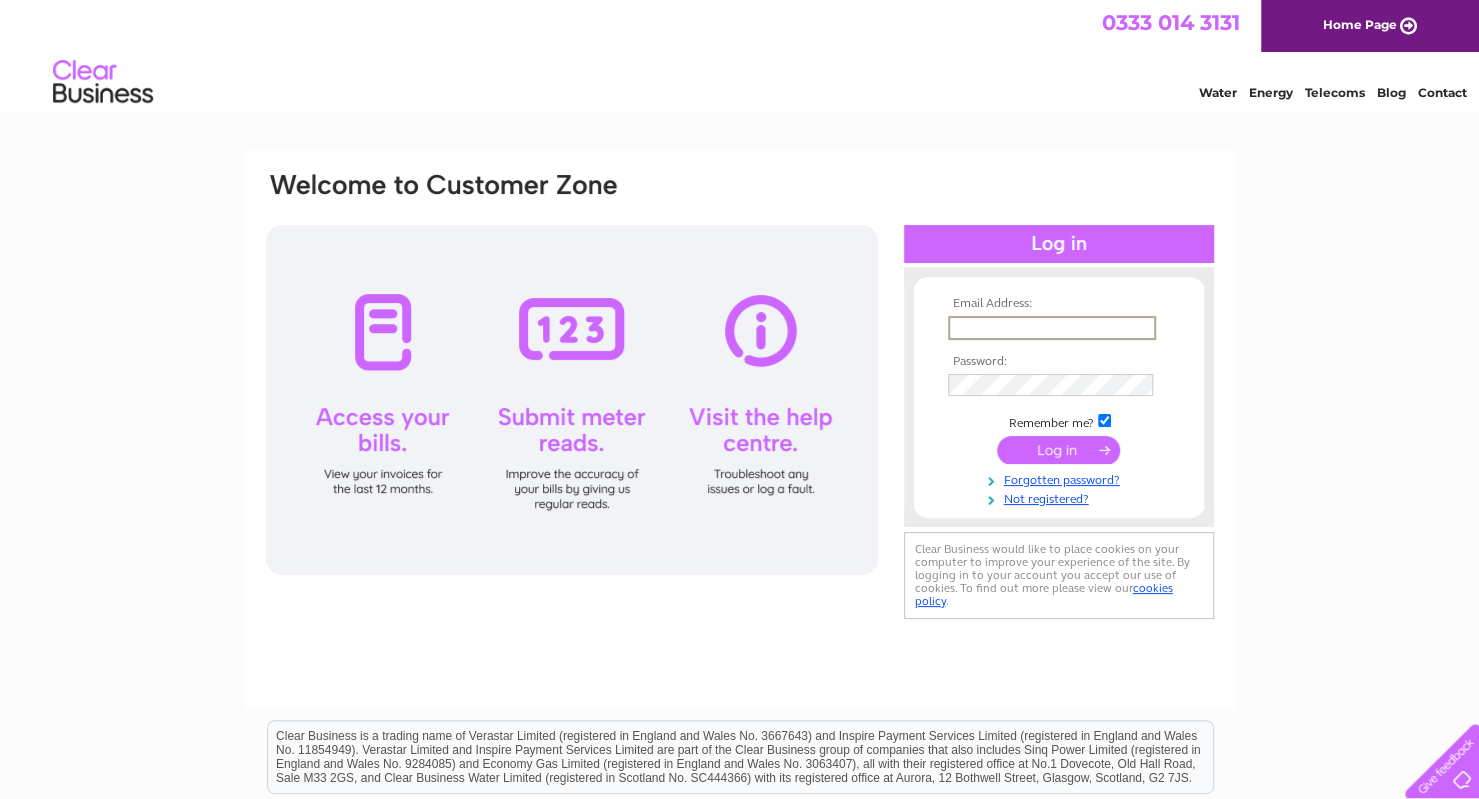 click at bounding box center [1052, 328] 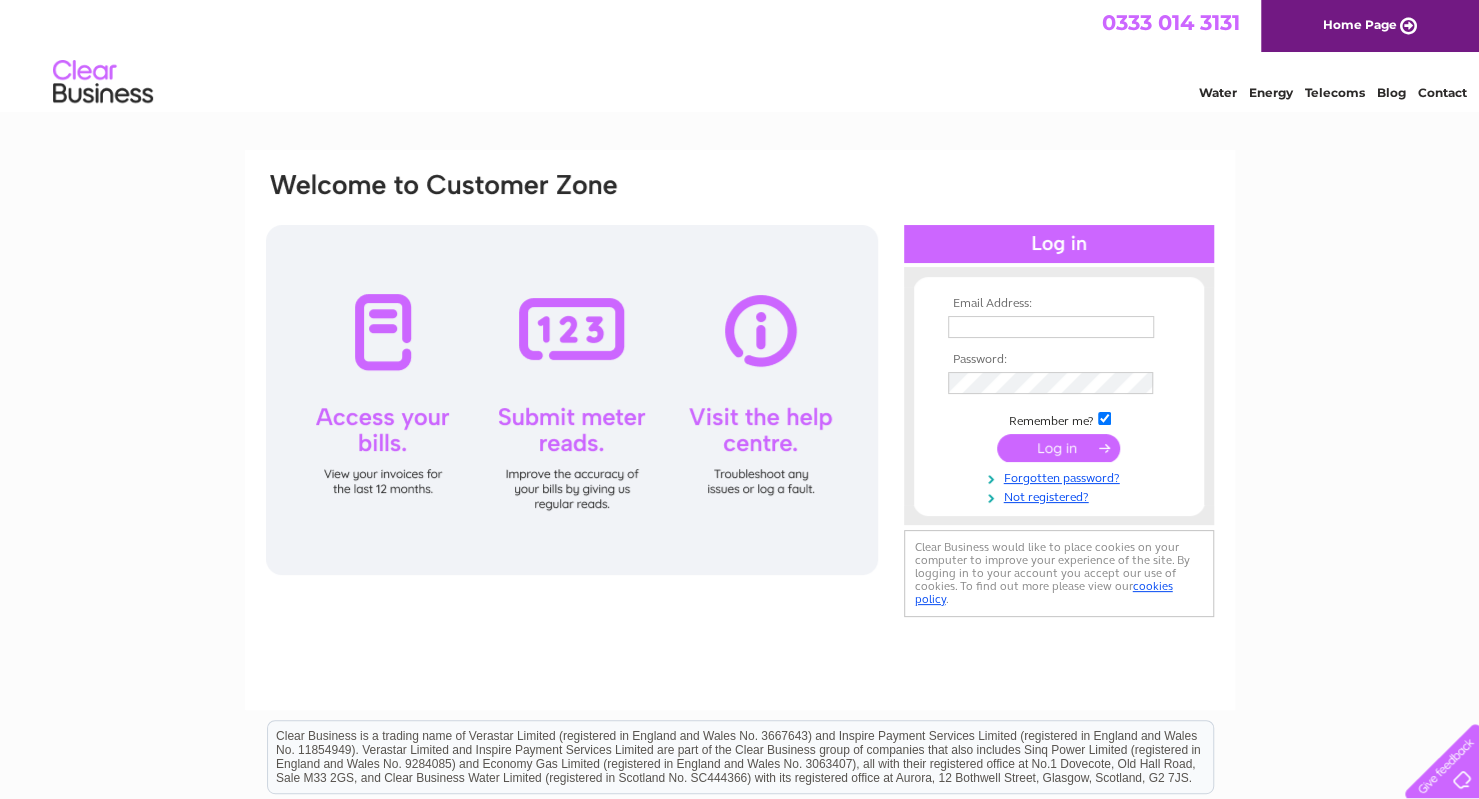 scroll, scrollTop: 0, scrollLeft: 0, axis: both 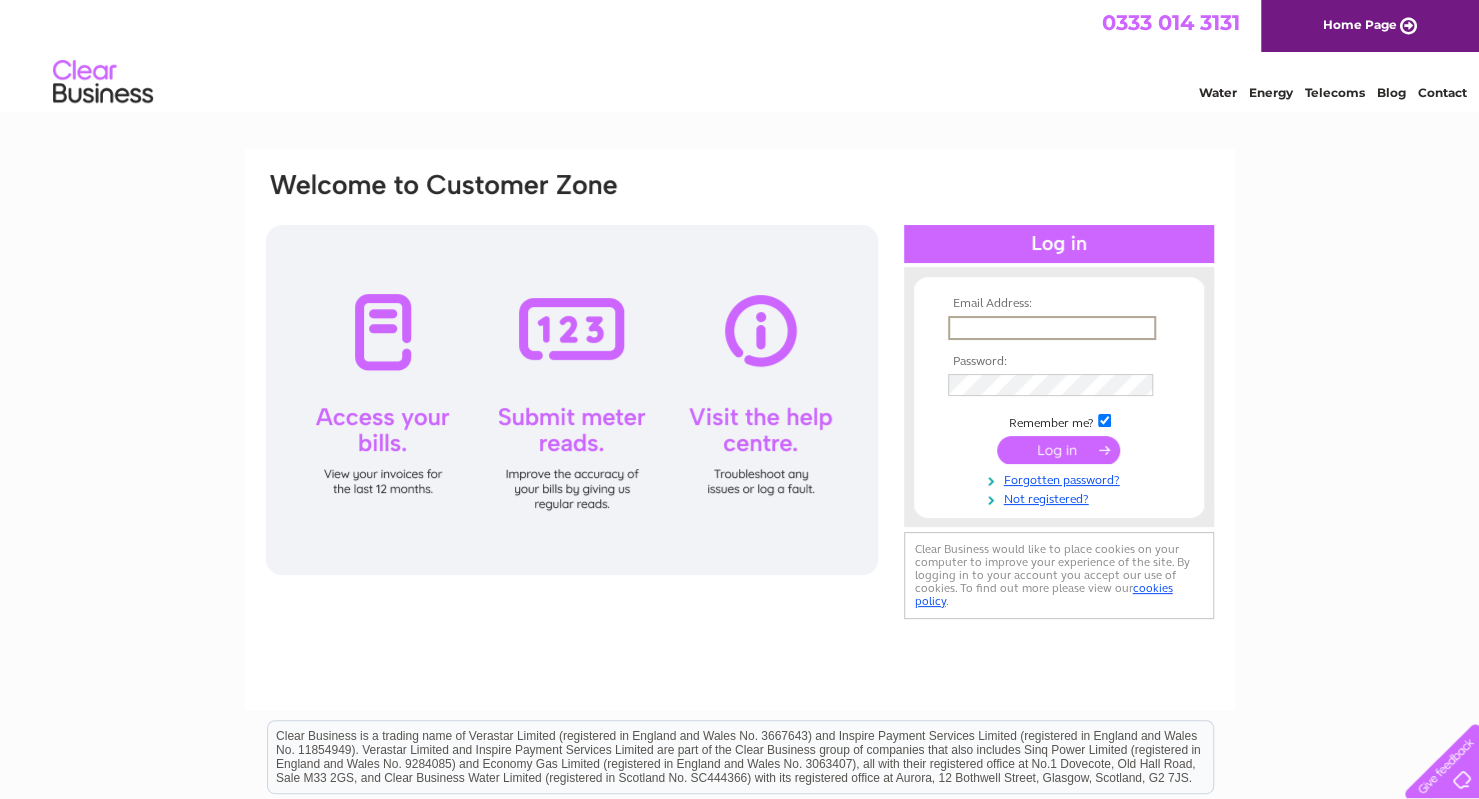 paste on "aydin@lazzoni.us" 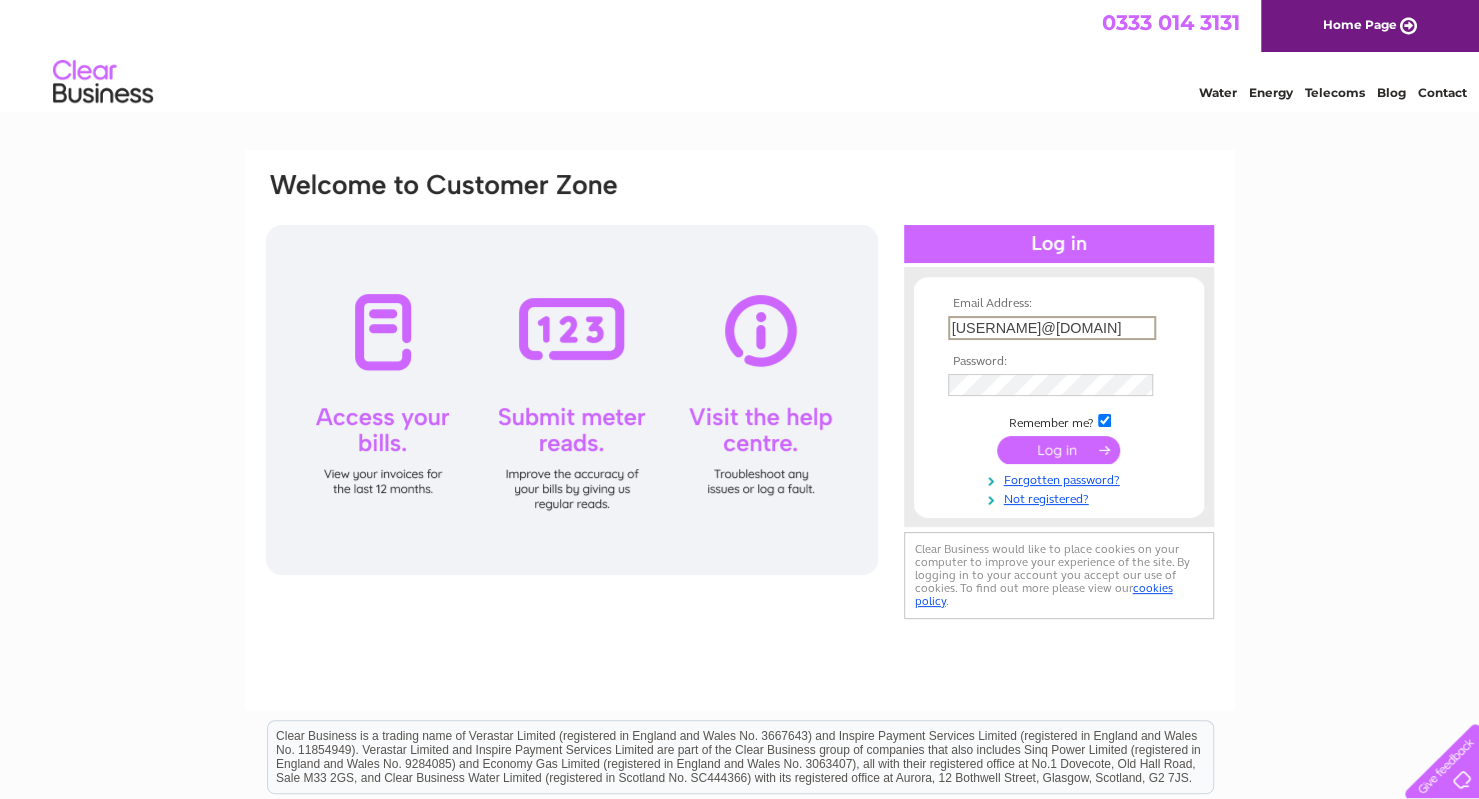 type on "aydin@lazzoni.us" 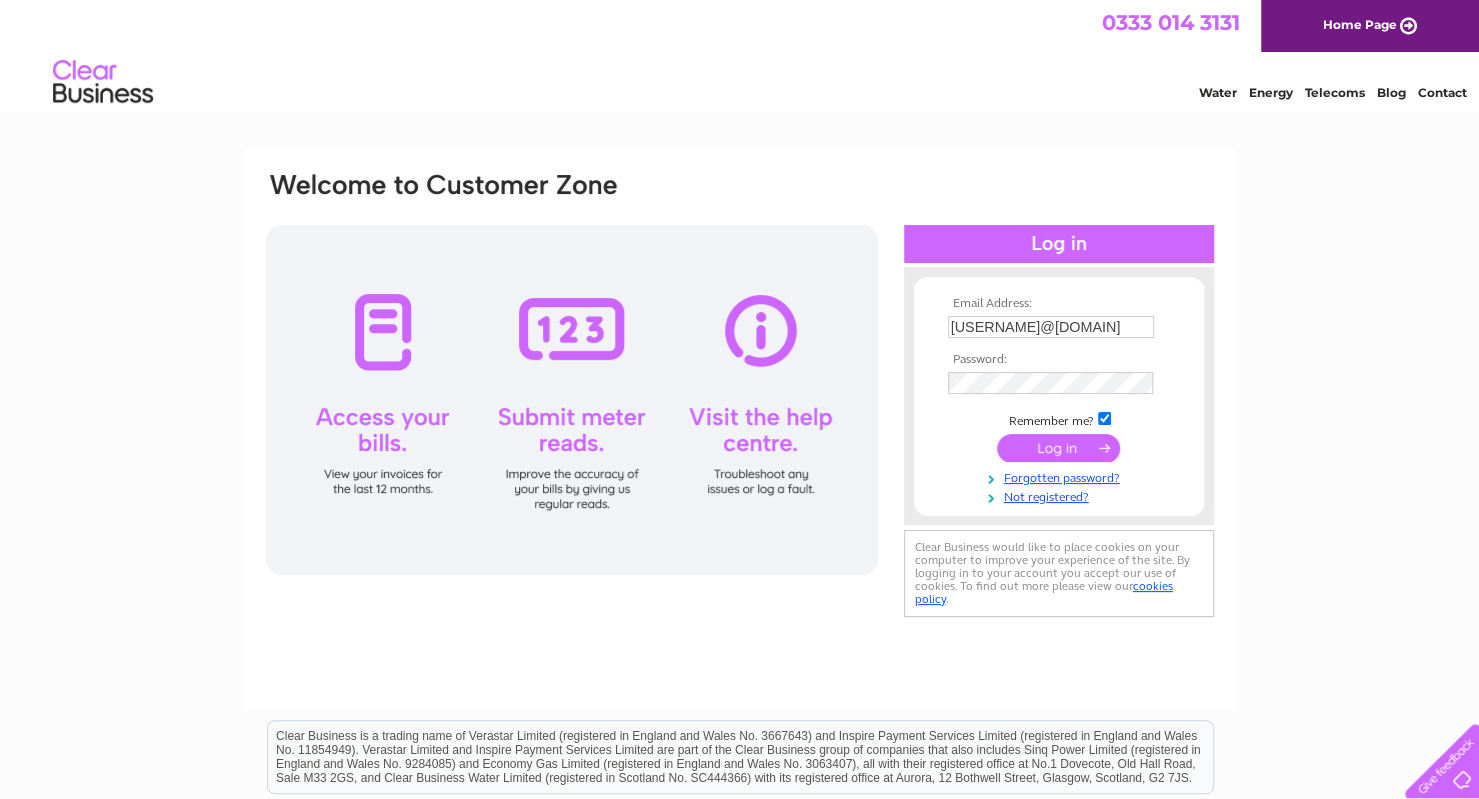 click at bounding box center [1058, 448] 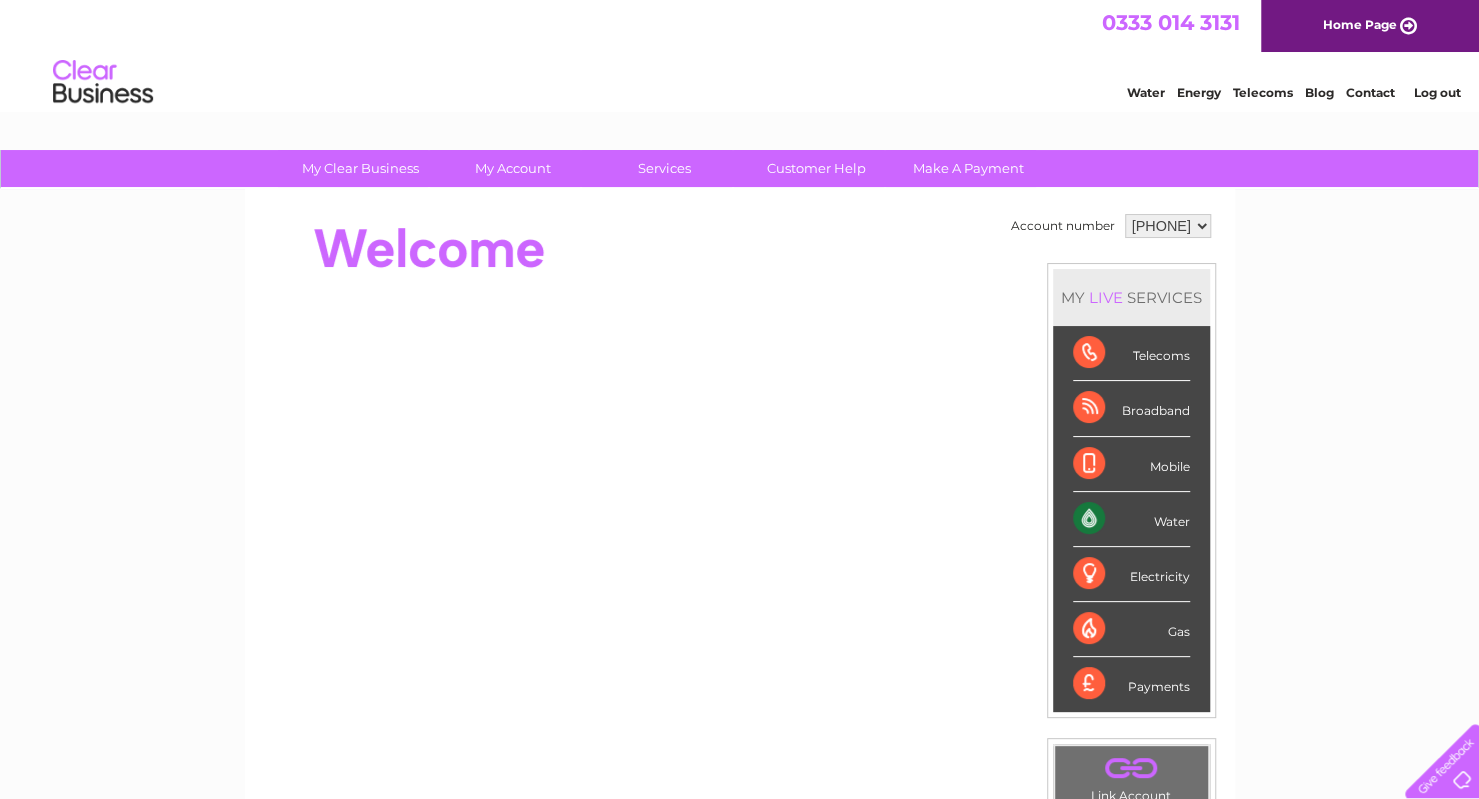 scroll, scrollTop: 0, scrollLeft: 0, axis: both 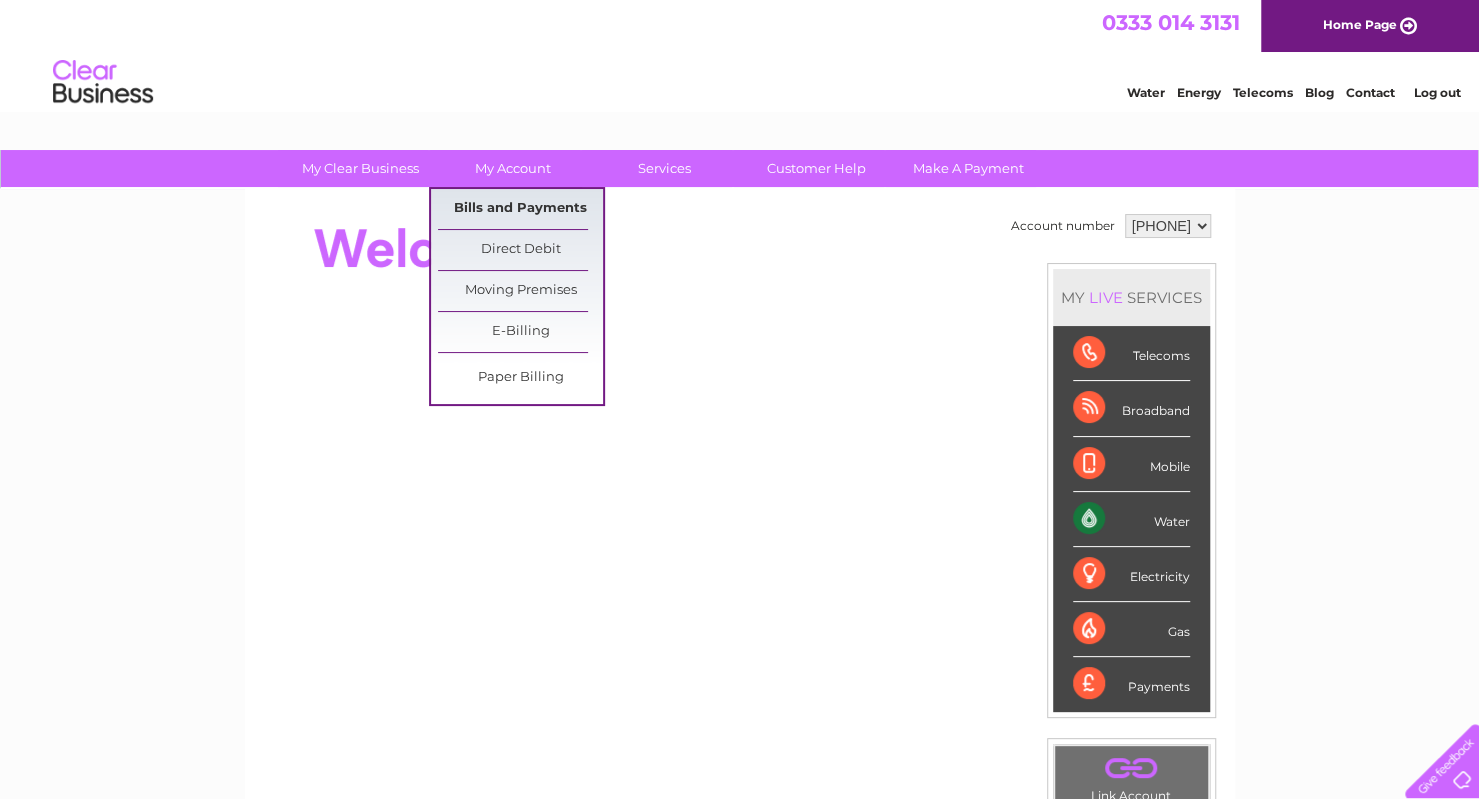 click on "Bills and Payments" at bounding box center (520, 209) 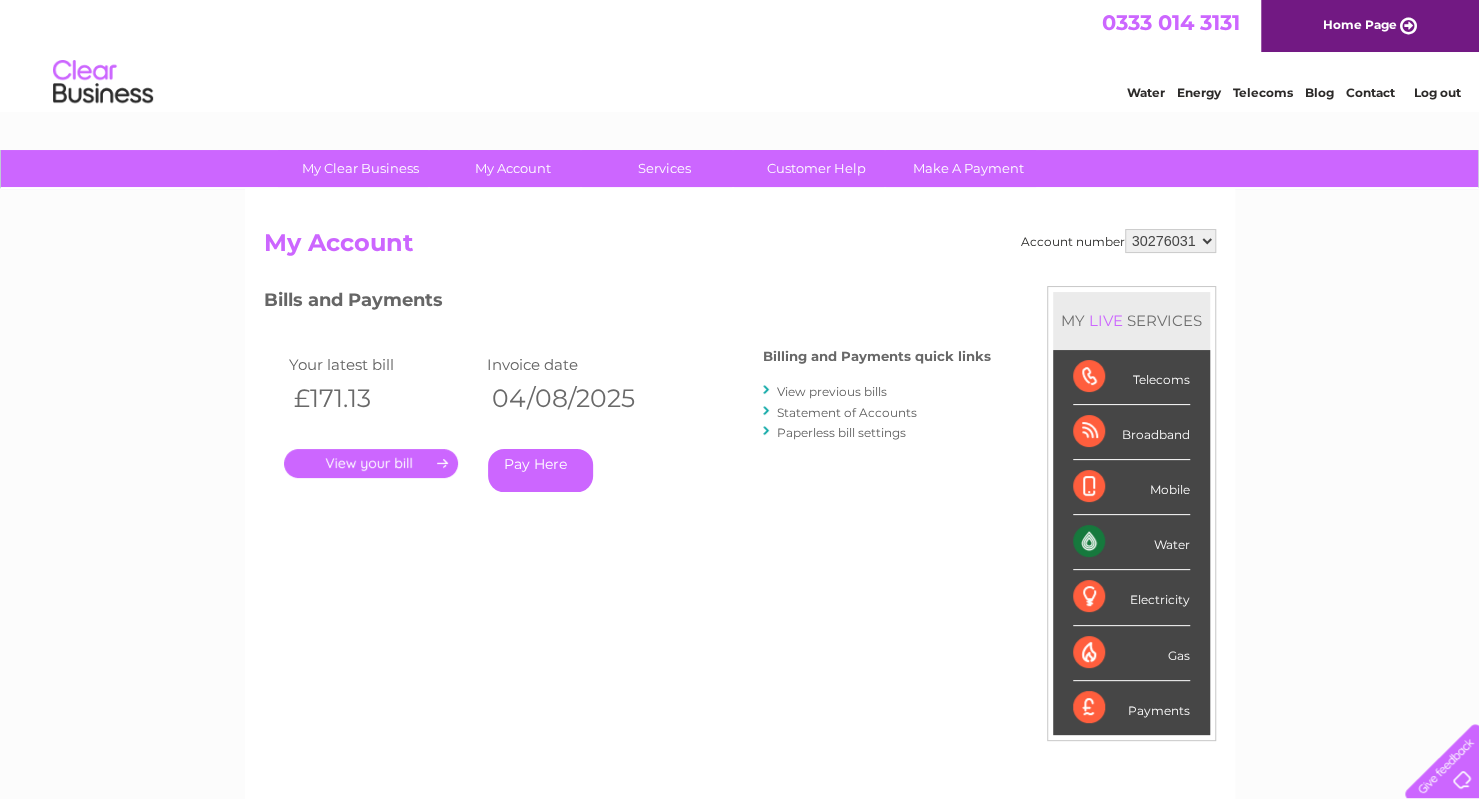 scroll, scrollTop: 0, scrollLeft: 0, axis: both 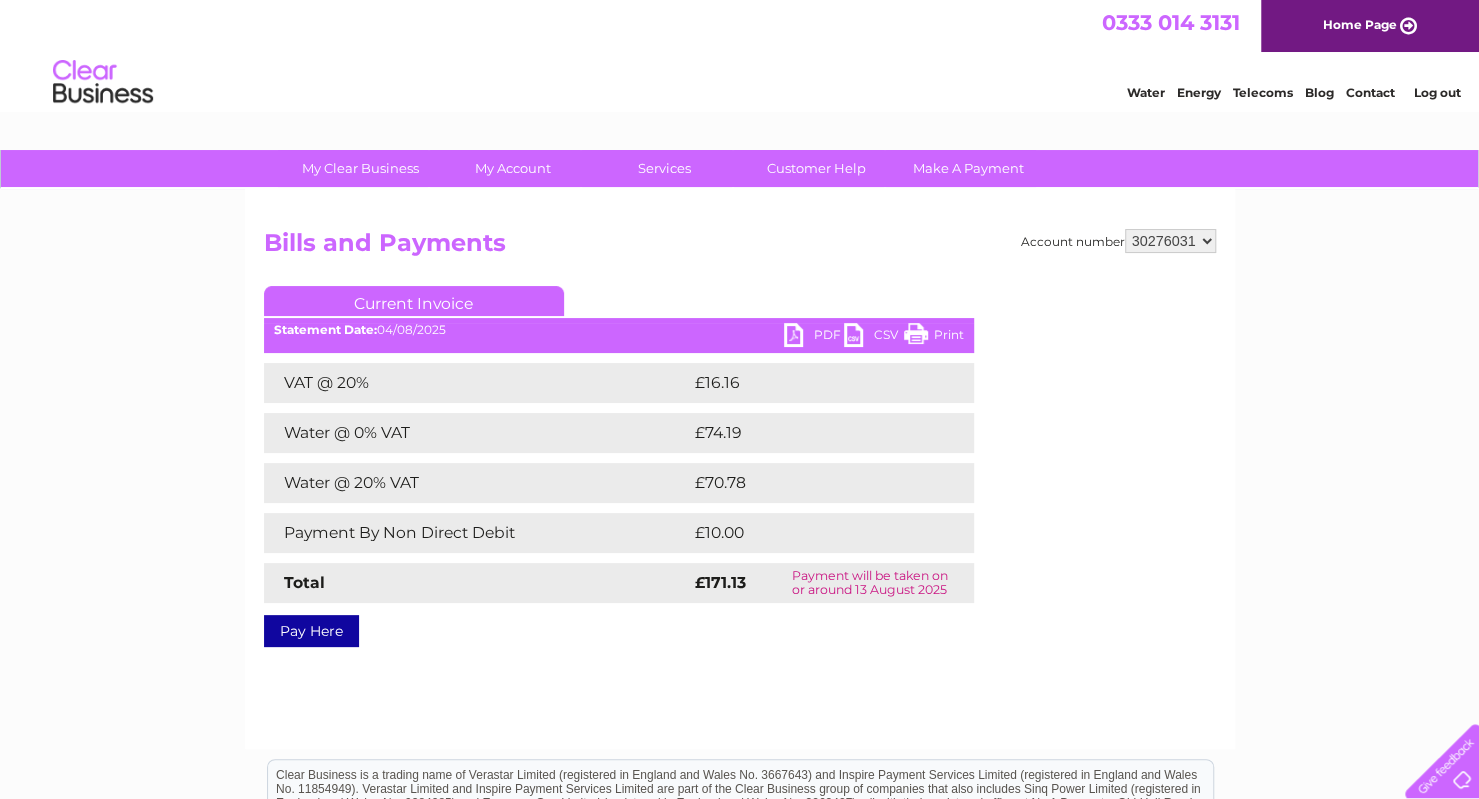 click on "PDF" at bounding box center (814, 337) 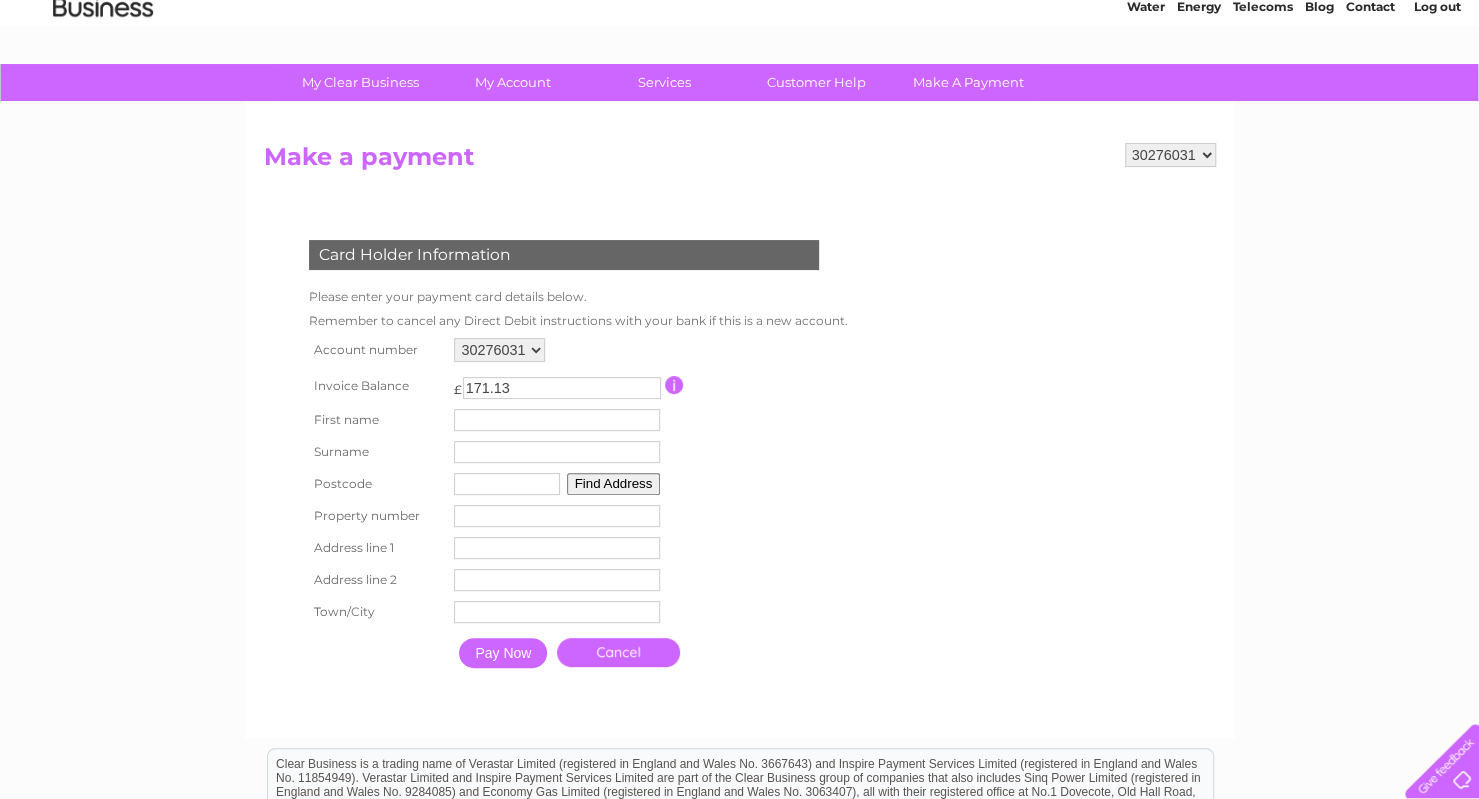 scroll, scrollTop: 200, scrollLeft: 0, axis: vertical 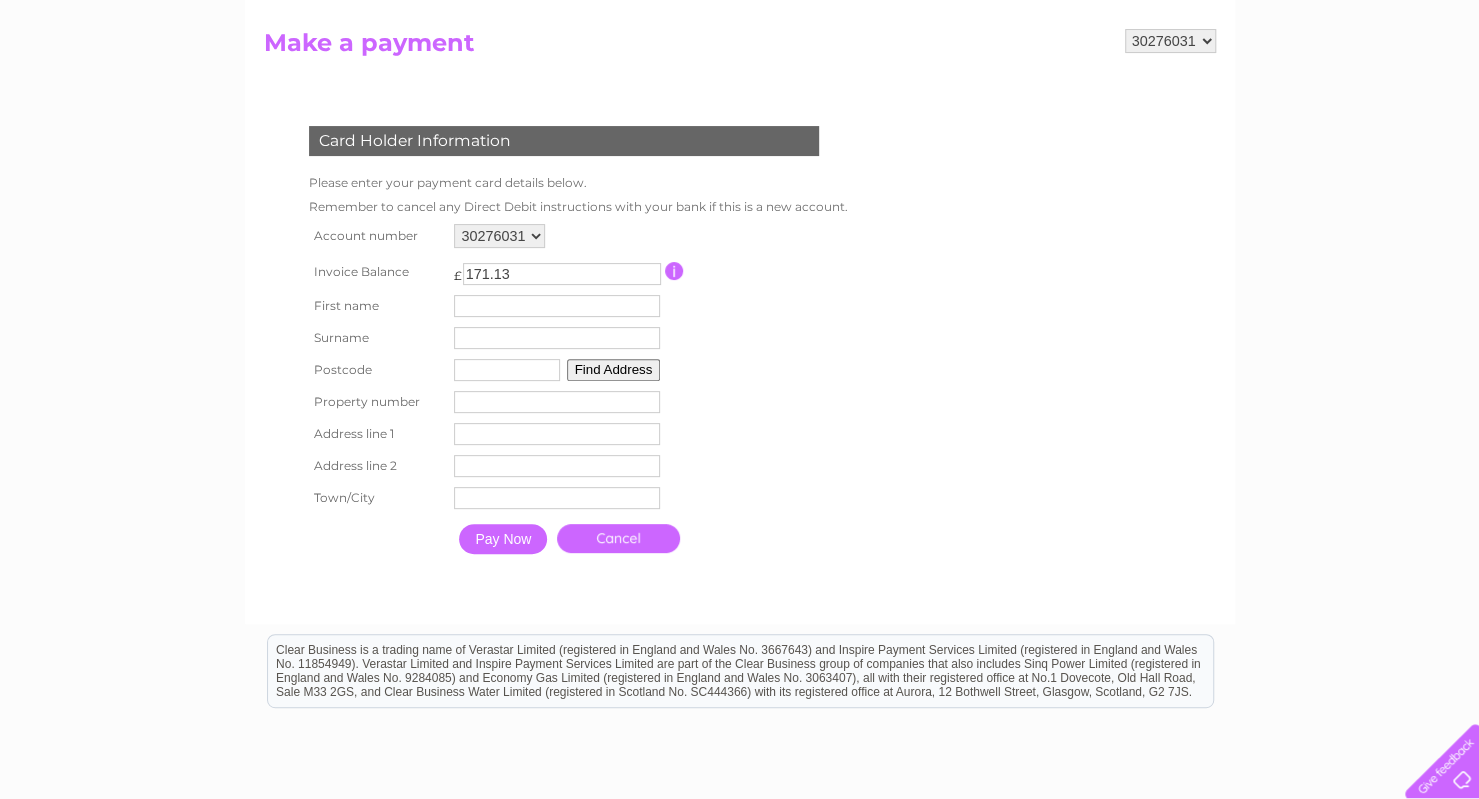 click at bounding box center (557, 306) 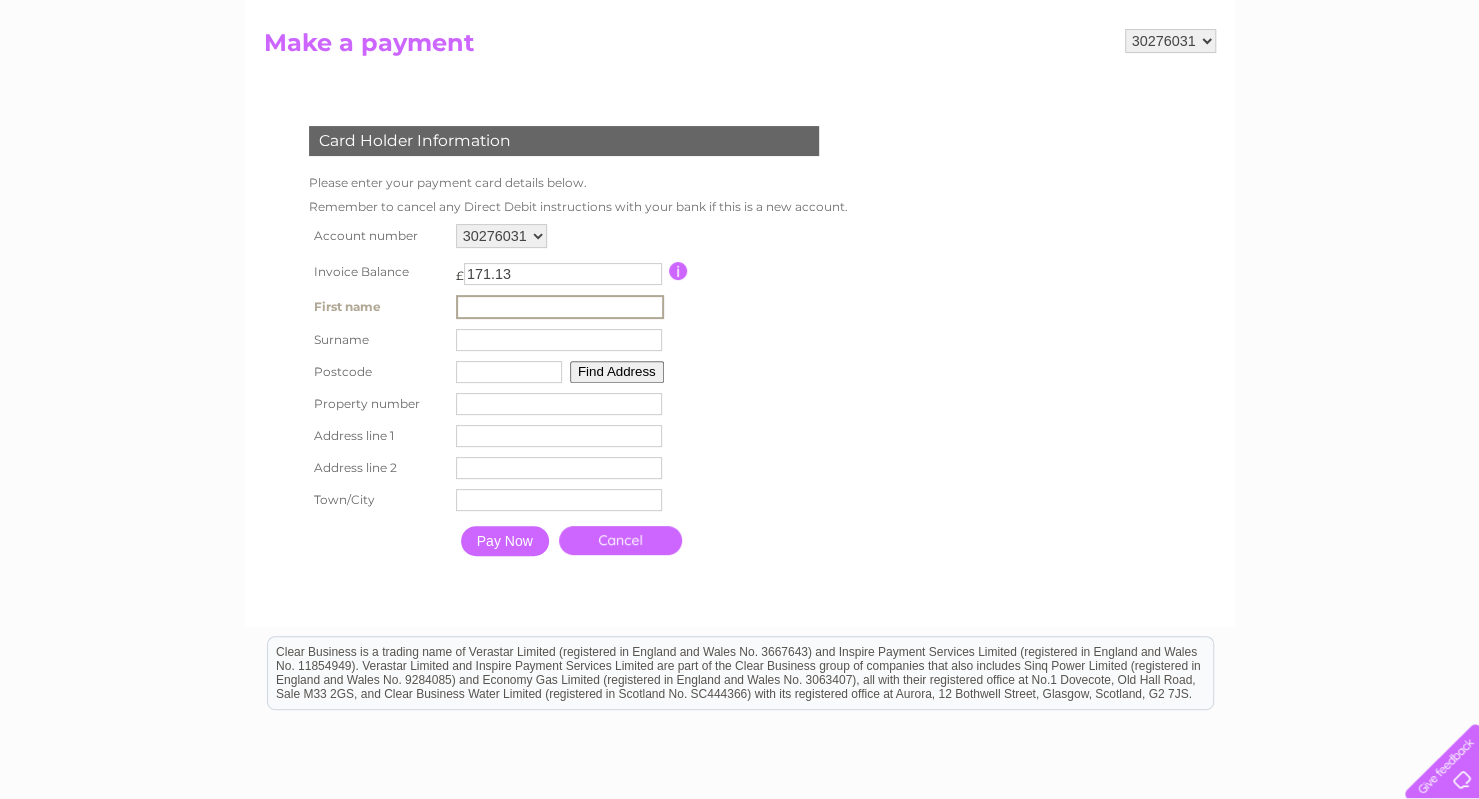 click at bounding box center (560, 307) 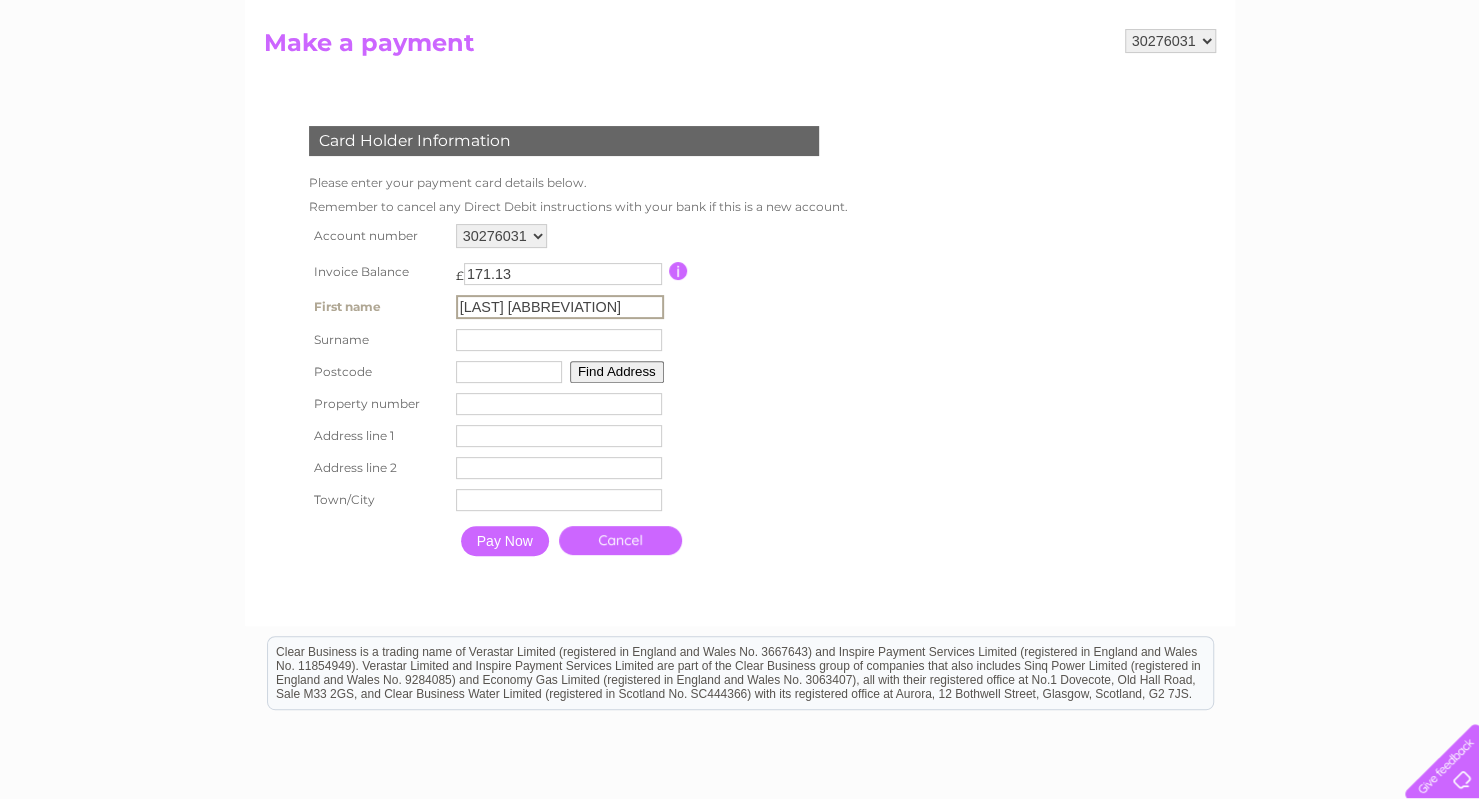 click on "[LAST] [ABBREVIATION]" at bounding box center [560, 307] 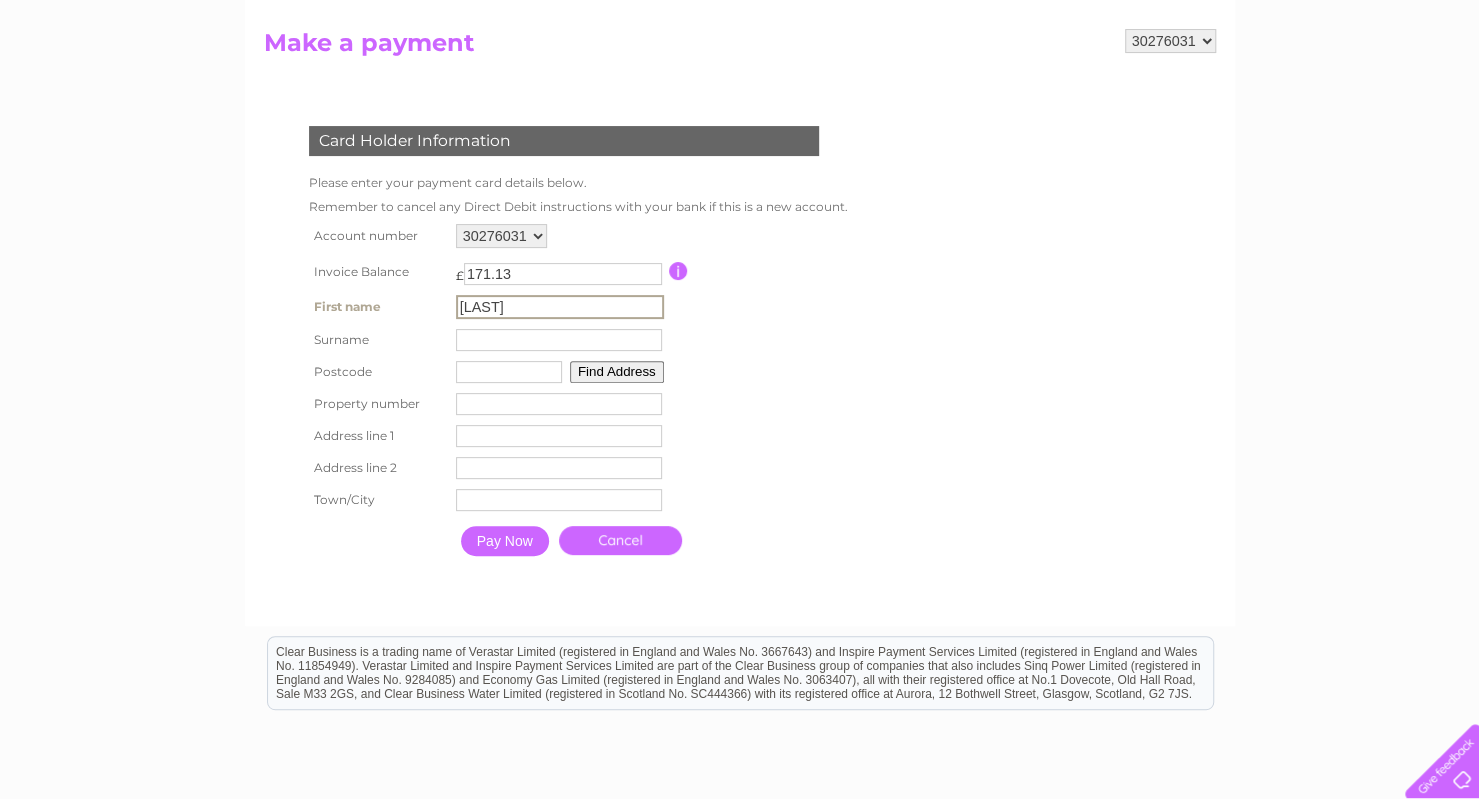 type on "[LAST]" 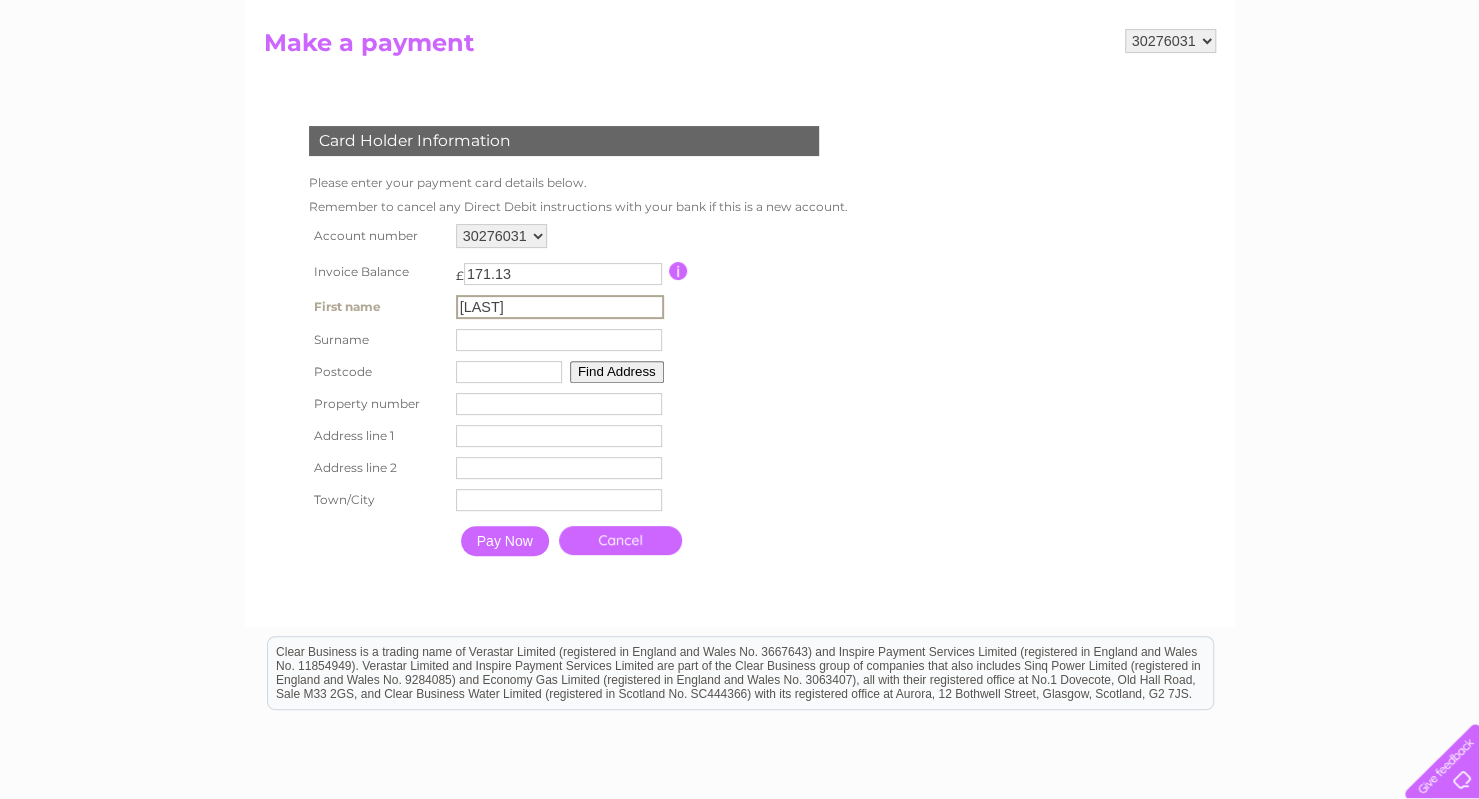 click at bounding box center [559, 340] 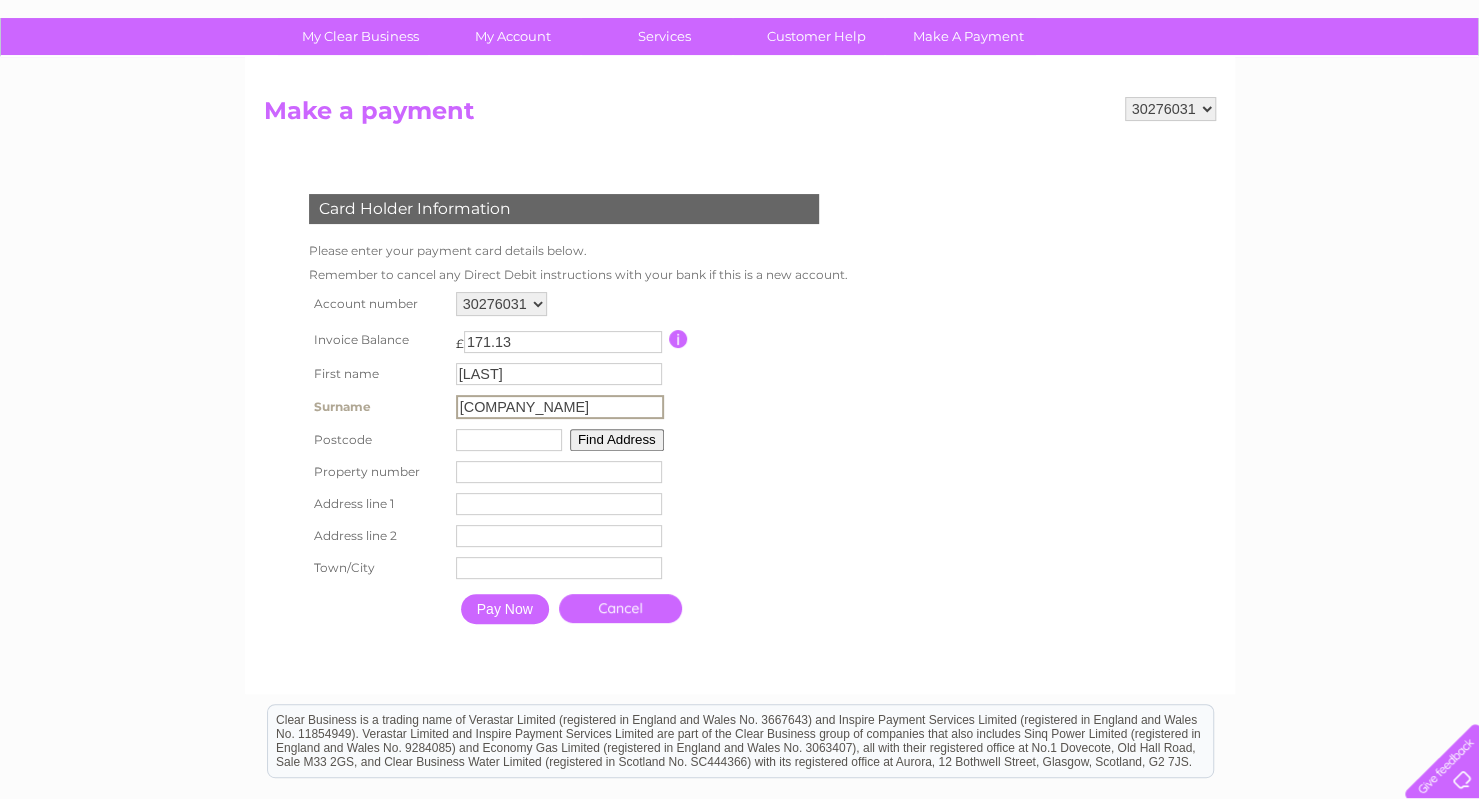 scroll, scrollTop: 100, scrollLeft: 0, axis: vertical 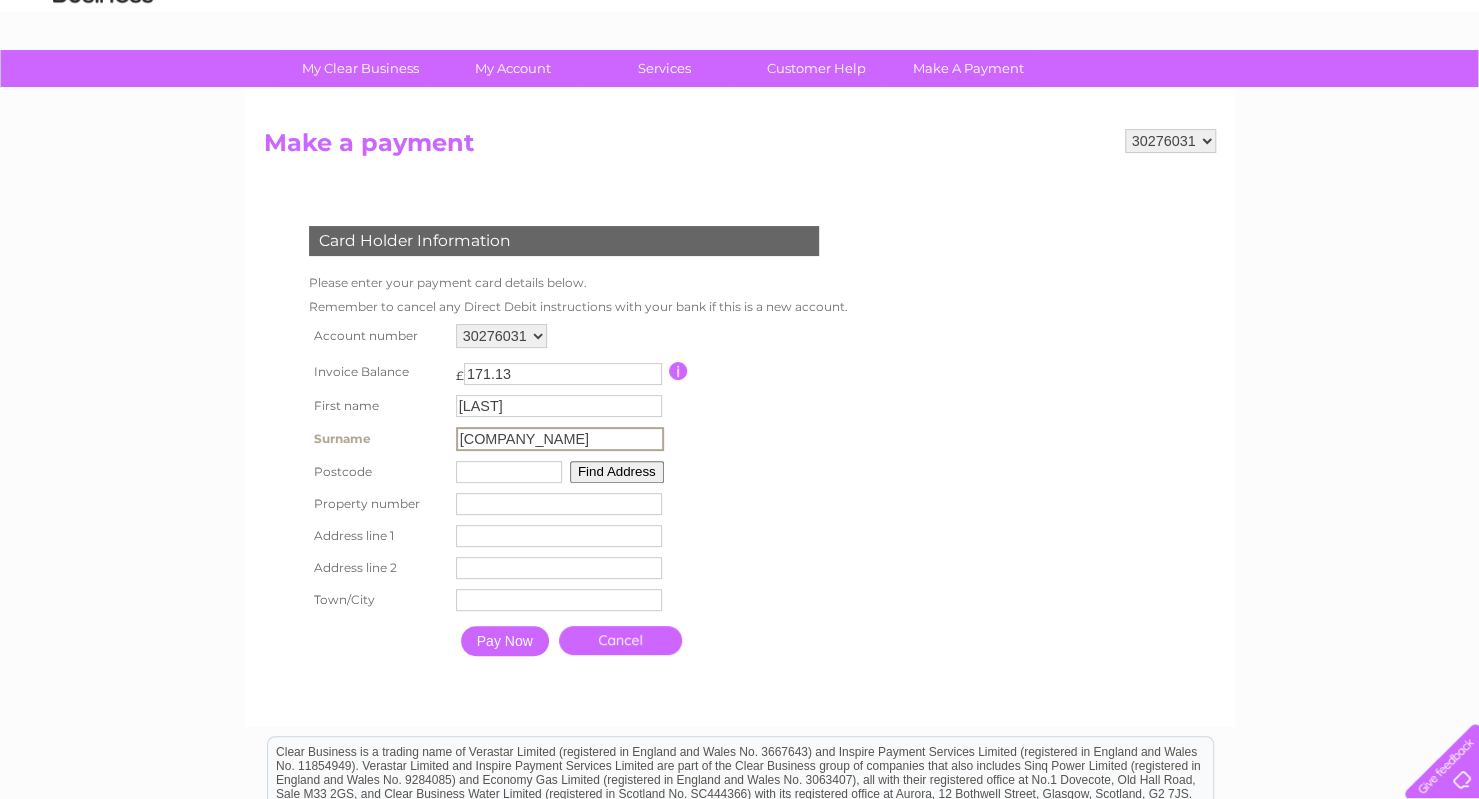 type on "[COMPANY_NAME]" 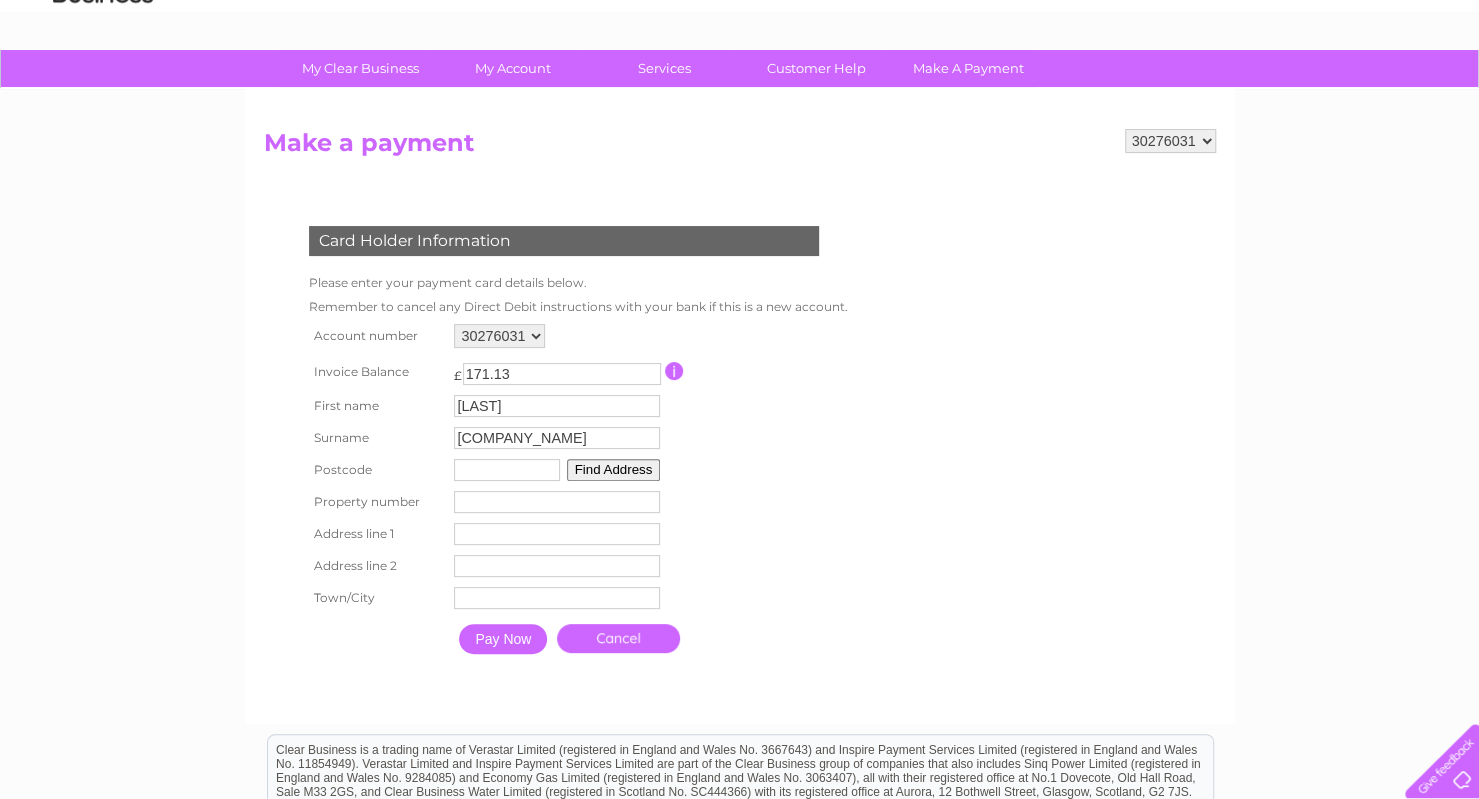 type on "[POSTAL_CODE]" 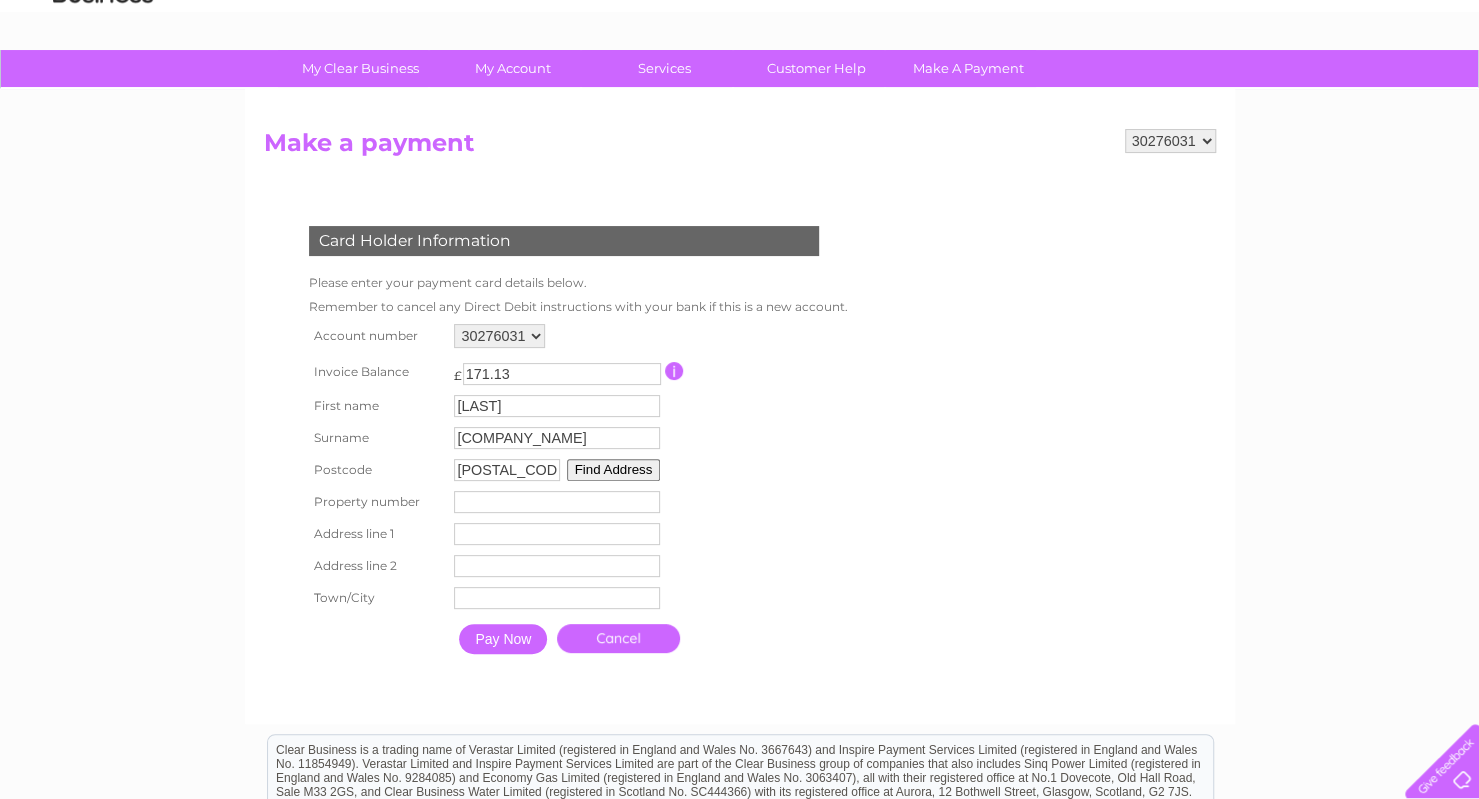 type on "171" 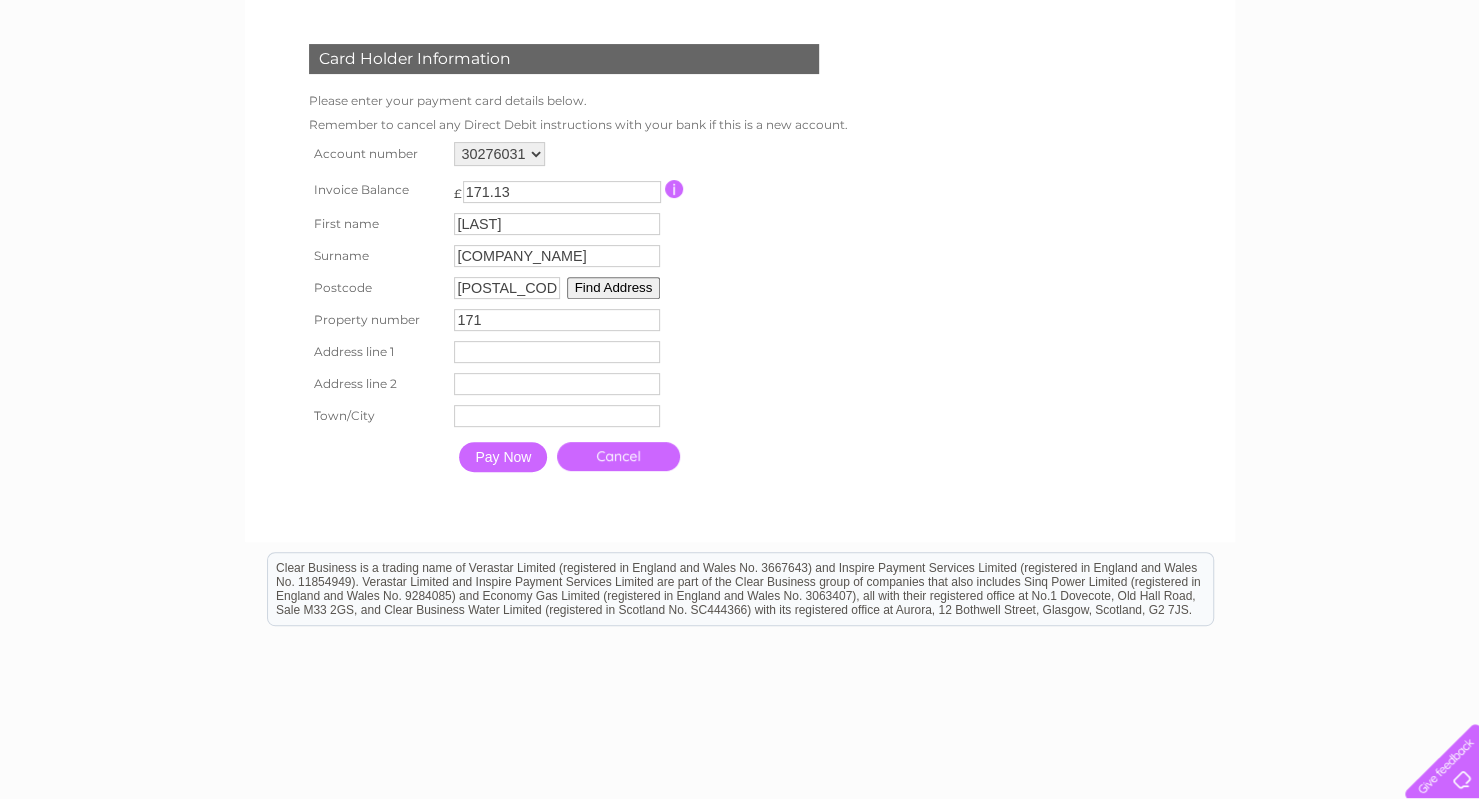 scroll, scrollTop: 300, scrollLeft: 0, axis: vertical 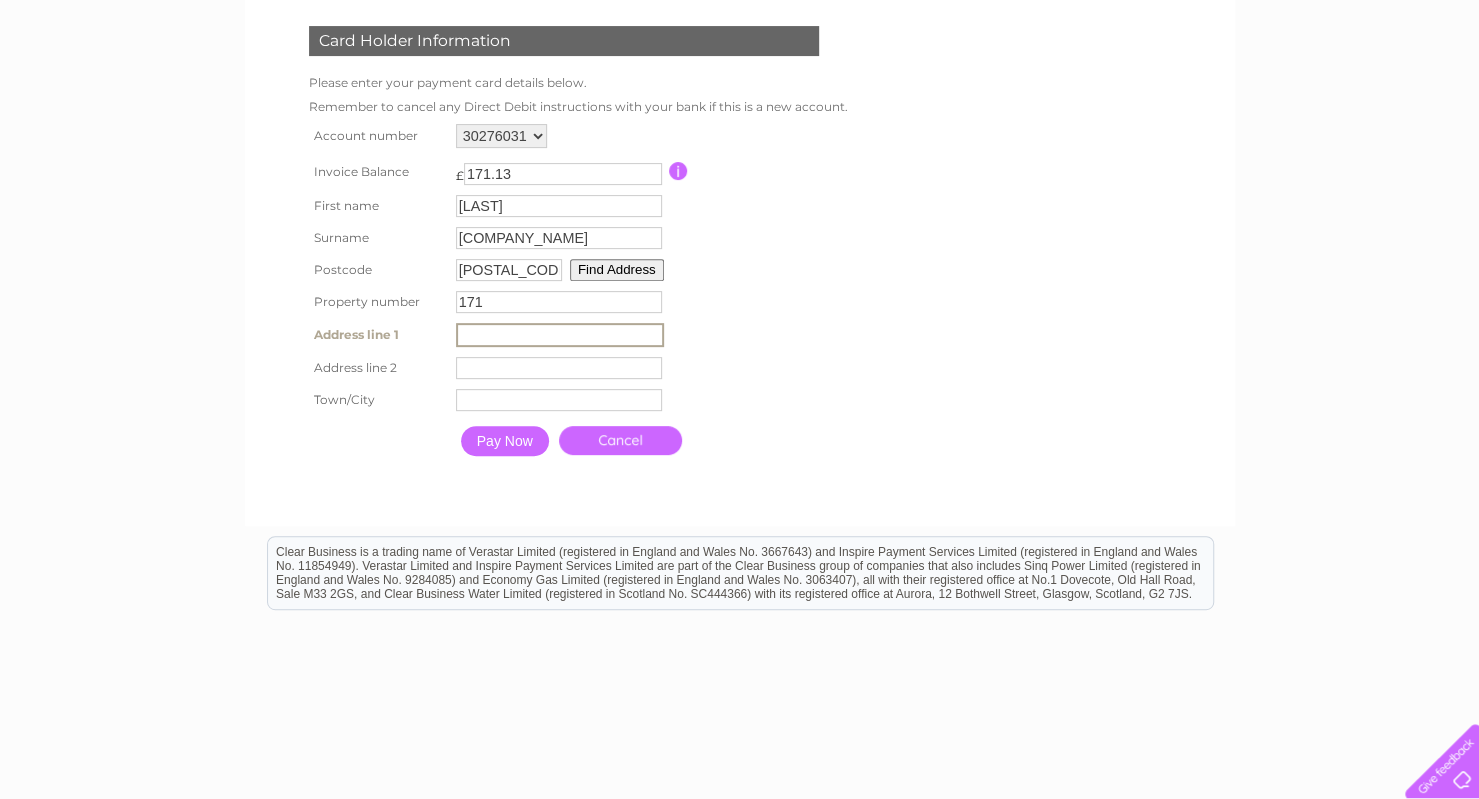 click at bounding box center [560, 335] 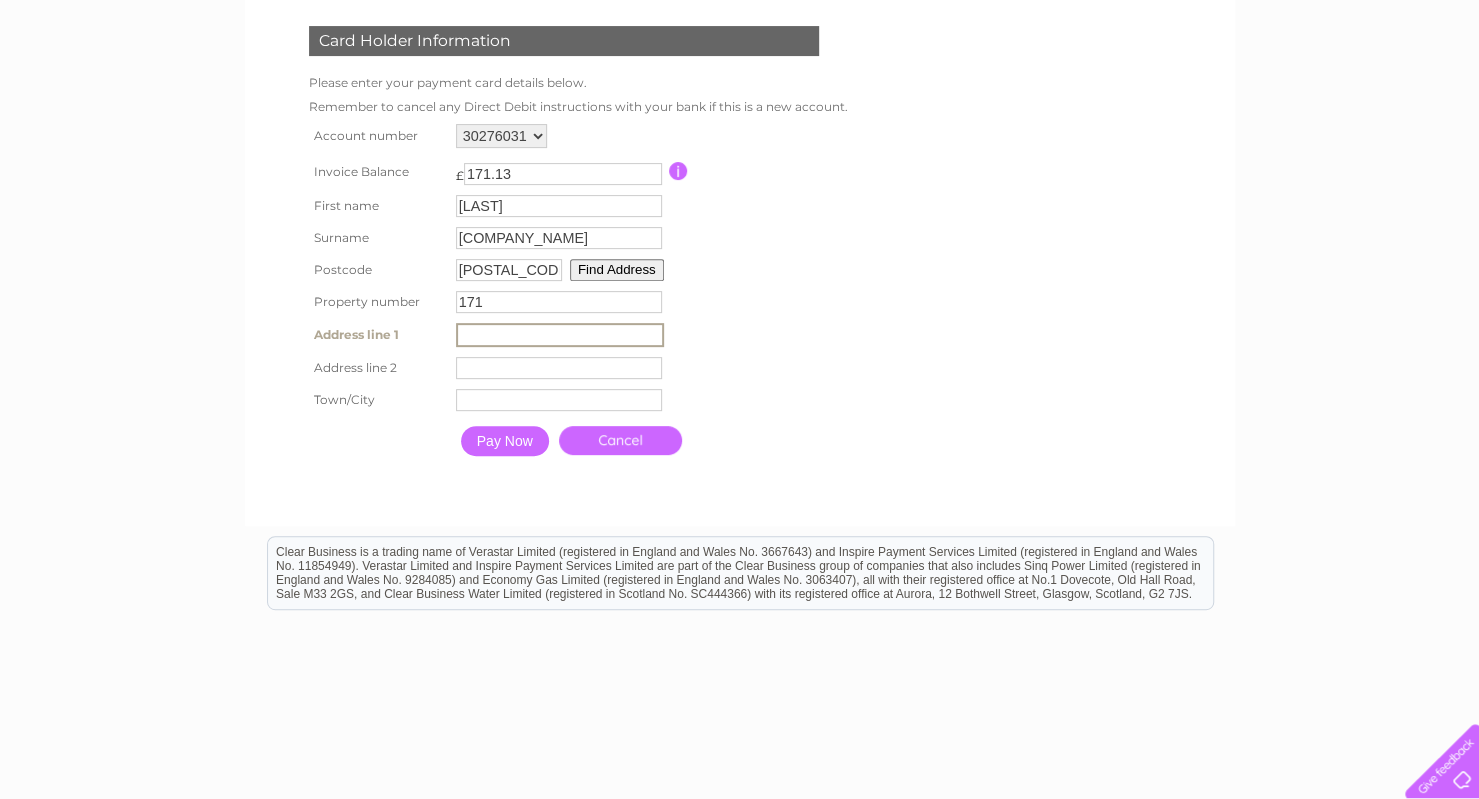 type on "[NUMBER] [STREET]" 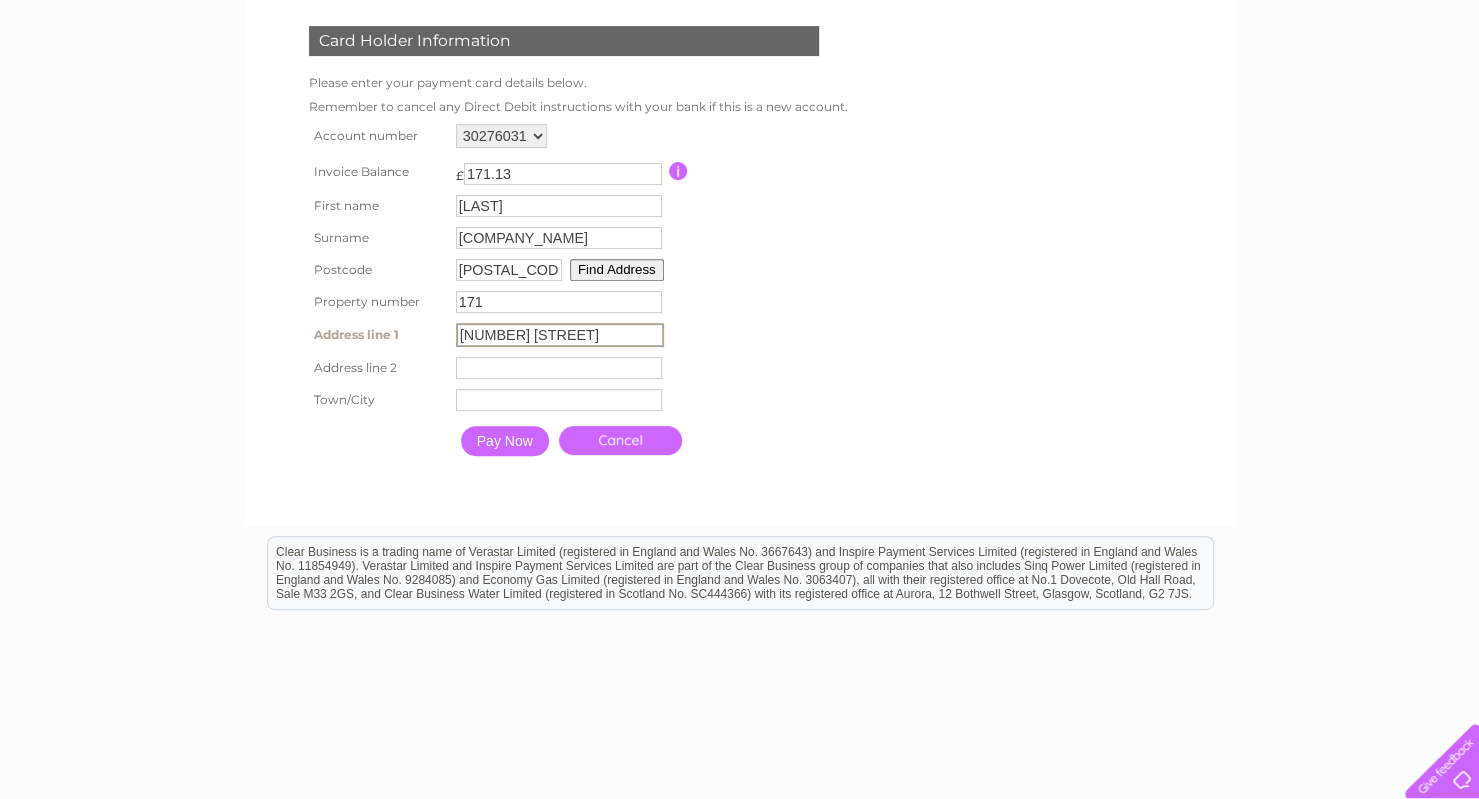 type on "[CITY]" 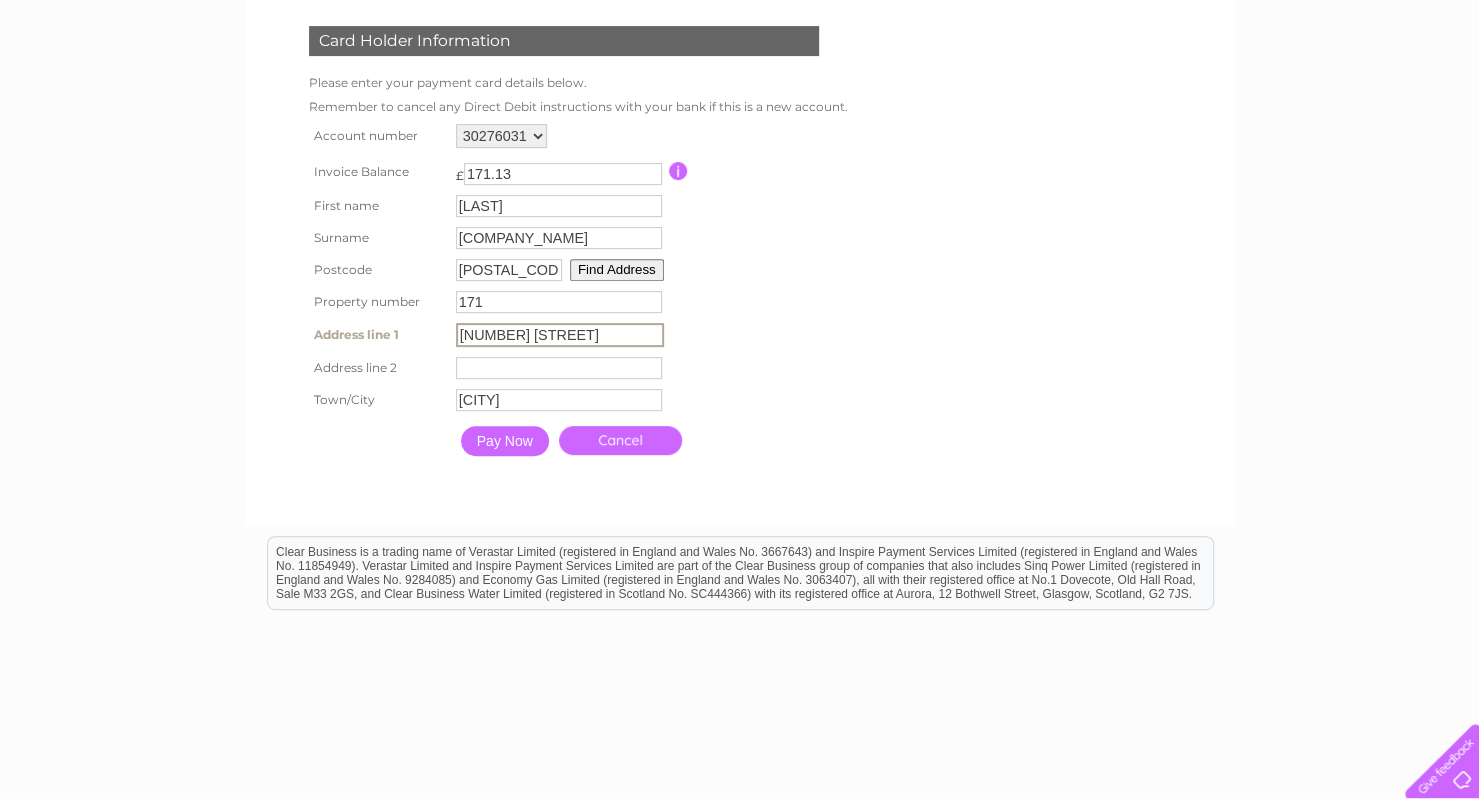 click on "Pay Now" at bounding box center [505, 441] 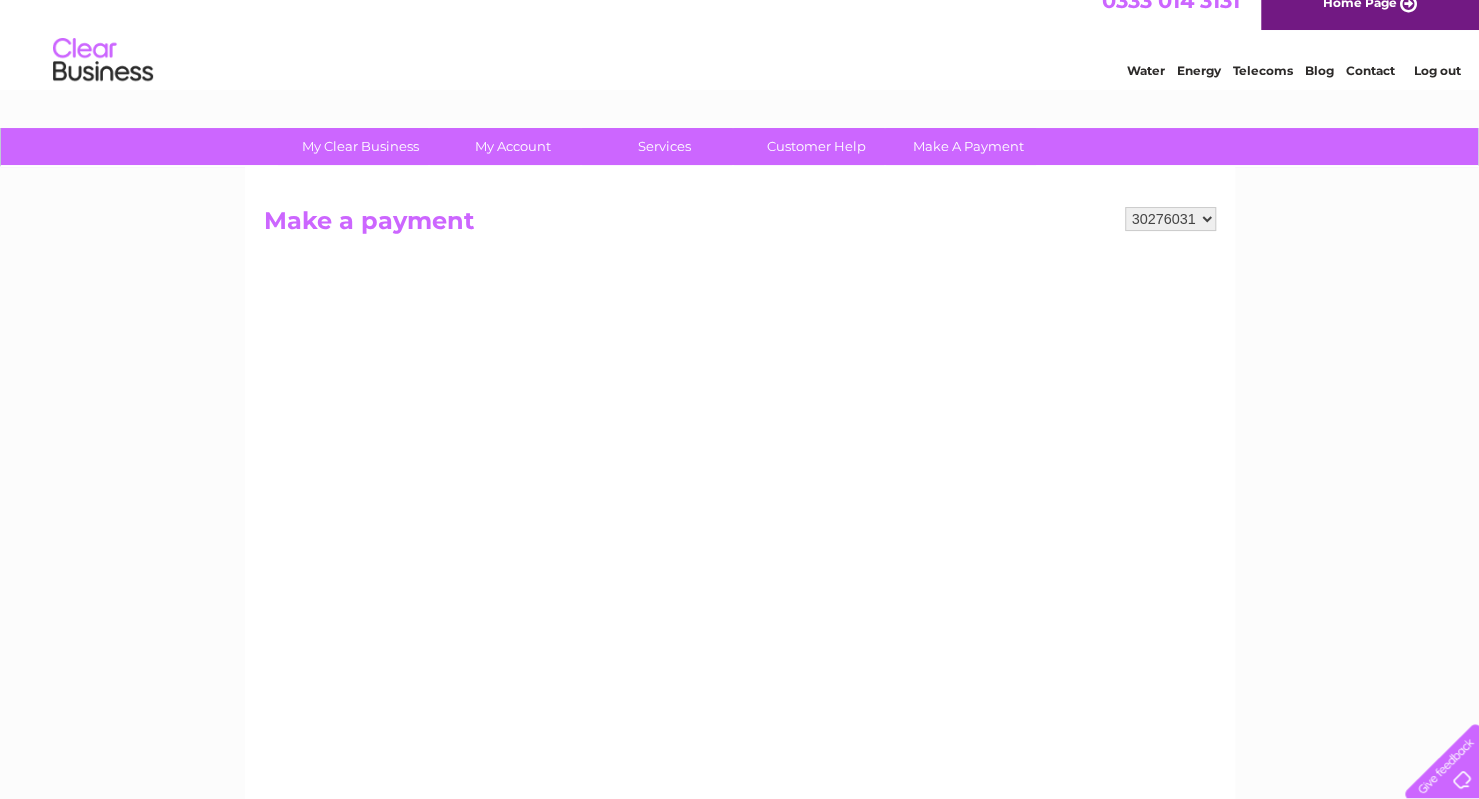 scroll, scrollTop: 0, scrollLeft: 0, axis: both 